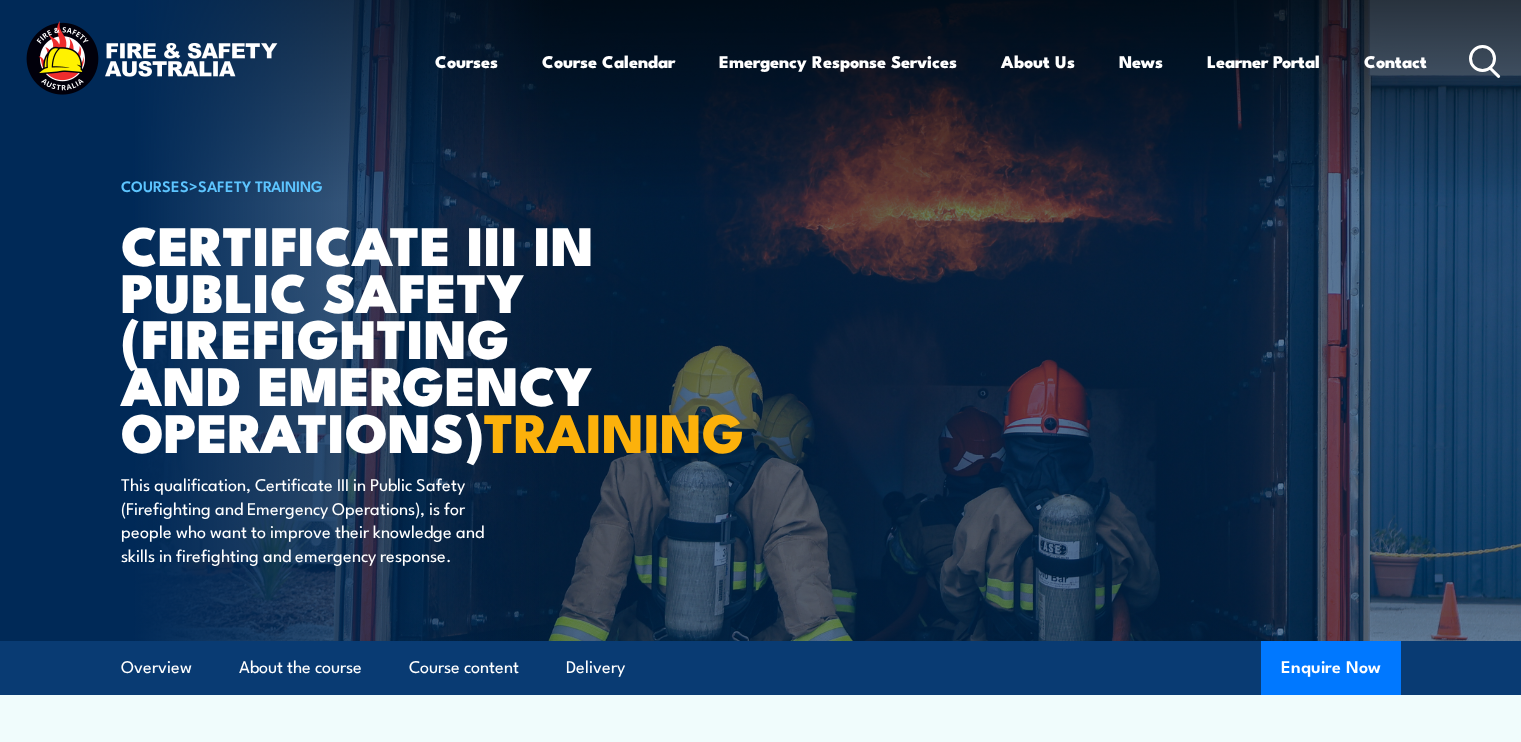 scroll, scrollTop: 4336, scrollLeft: 0, axis: vertical 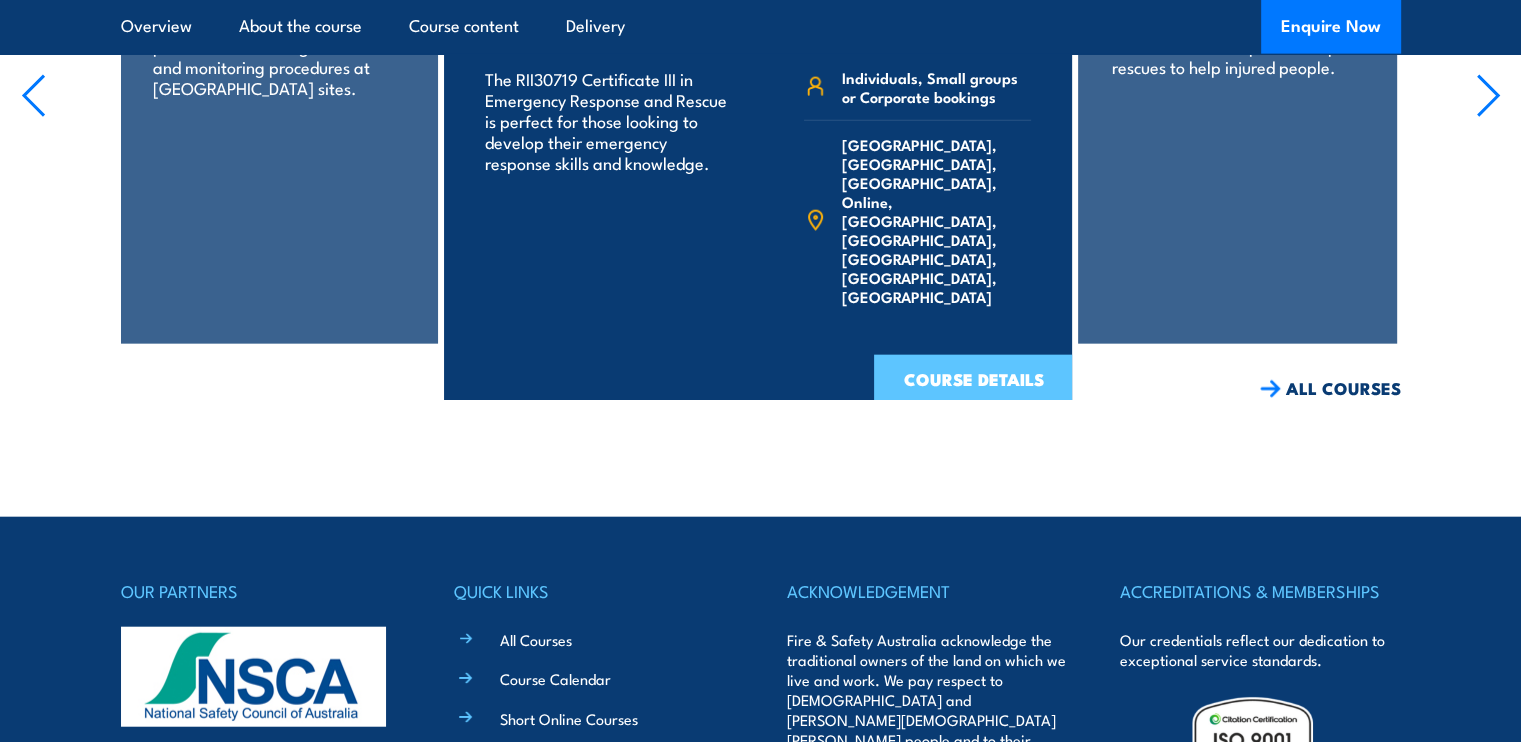 click on "COURSE DETAILS" at bounding box center (973, 381) 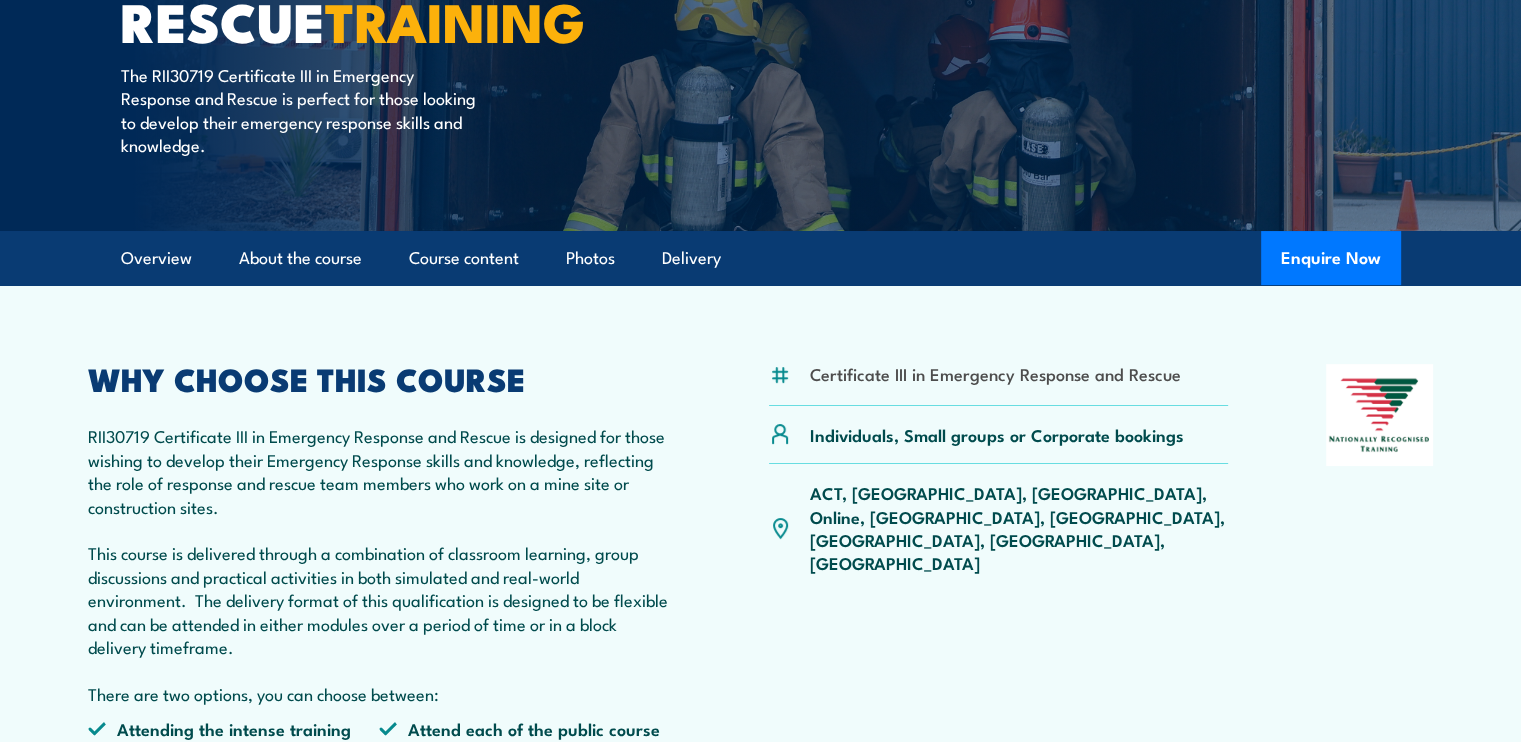 scroll, scrollTop: 400, scrollLeft: 0, axis: vertical 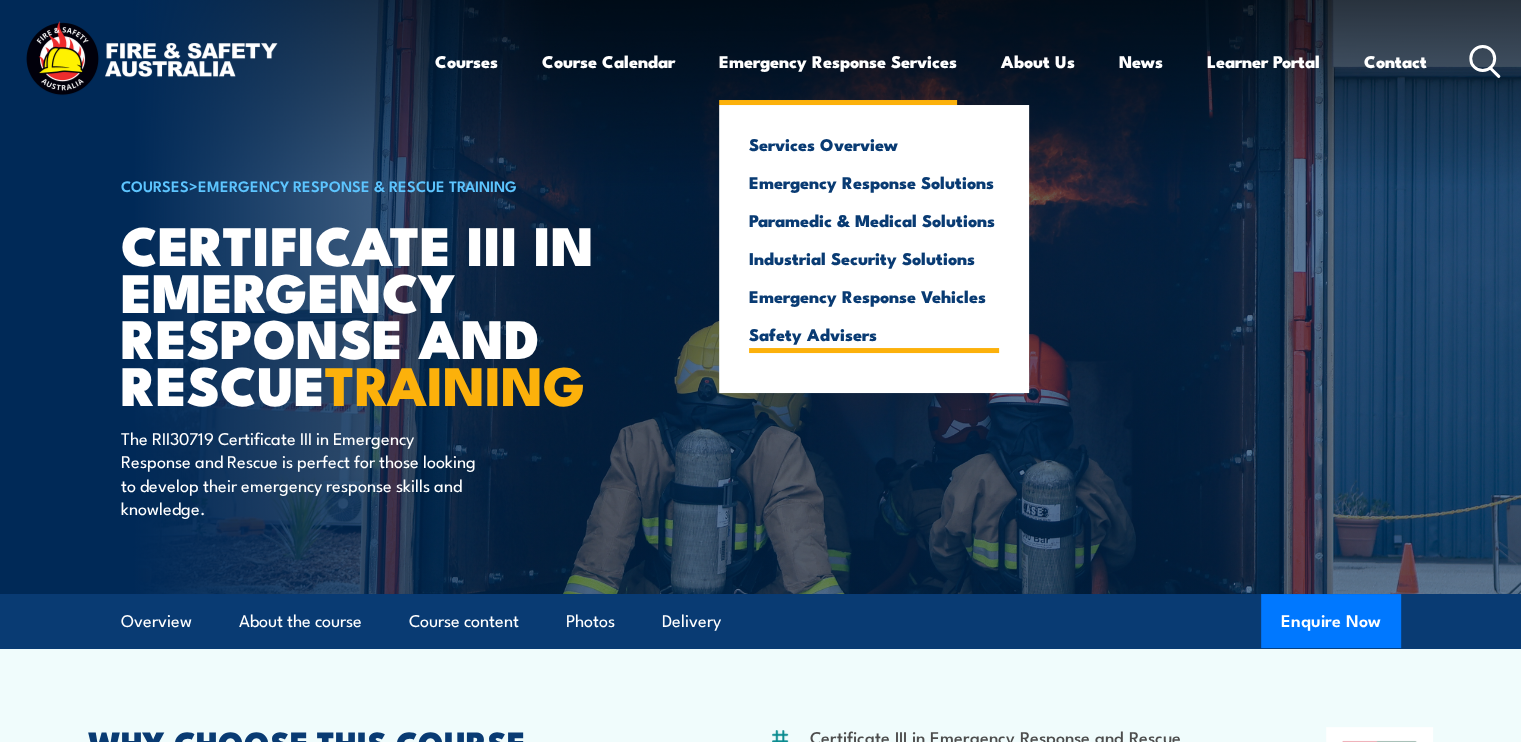 click on "Safety Advisers" at bounding box center [874, 334] 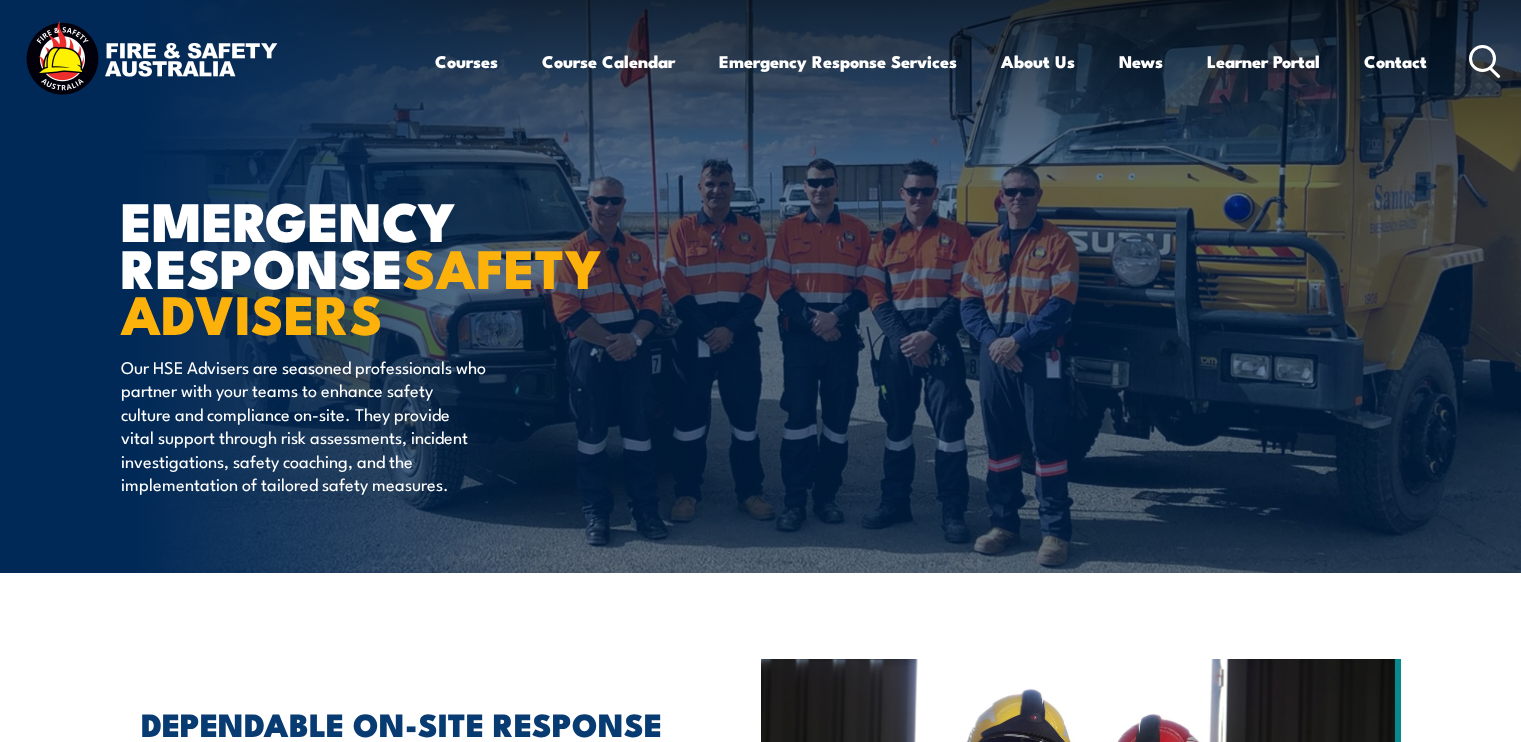 scroll, scrollTop: 93, scrollLeft: 0, axis: vertical 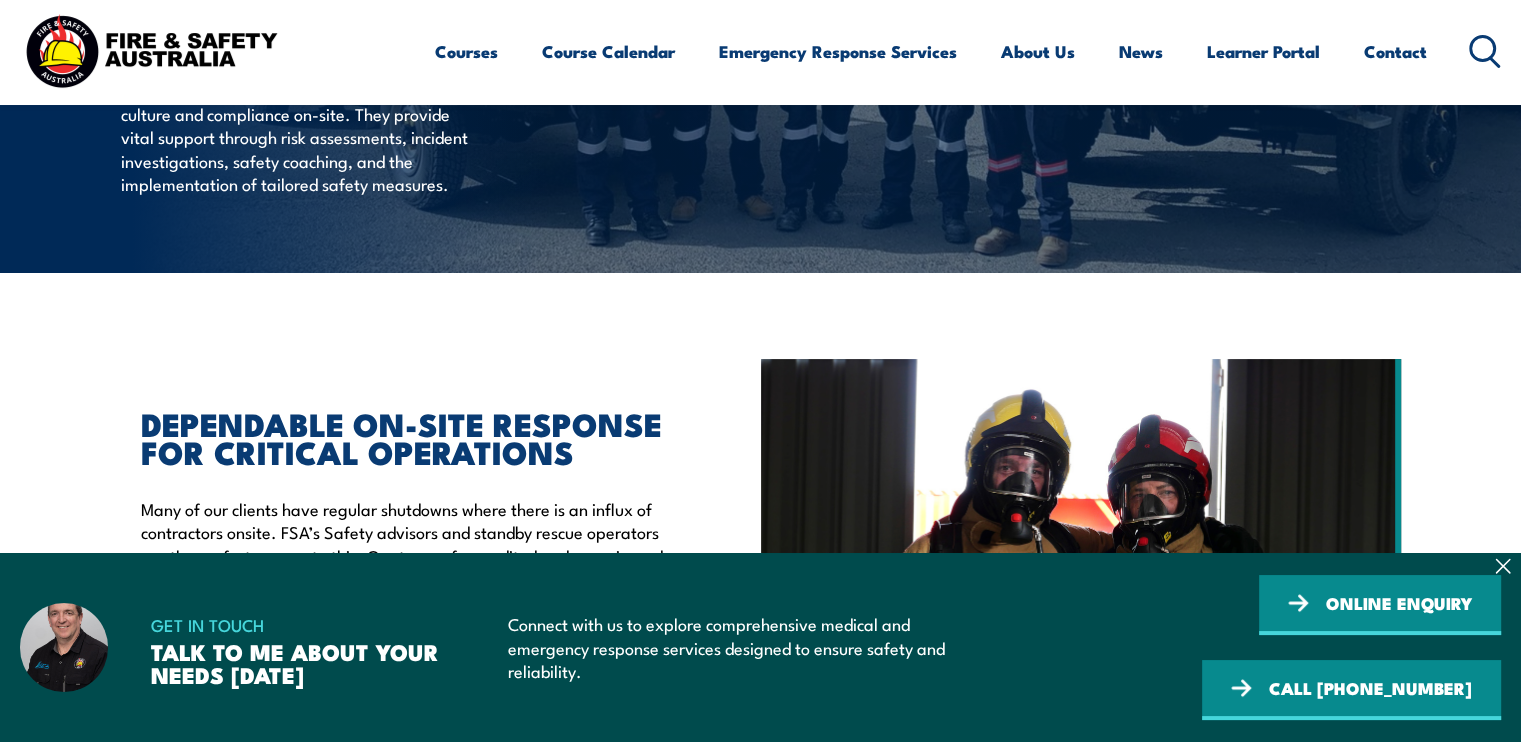 click on "GET IN TOUCH
TALK TO ME ABOUT YOUR NEEDS TODAY
Connect with us to explore comprehensive medical and emergency response services designed to ensure safety and reliability.
GET IN TOUCH
TALK TO ME ABOUT YOUR NEEDS TODAY
ONLINE ENQUIRY
CALL 1300 885 530" at bounding box center (760, 647) 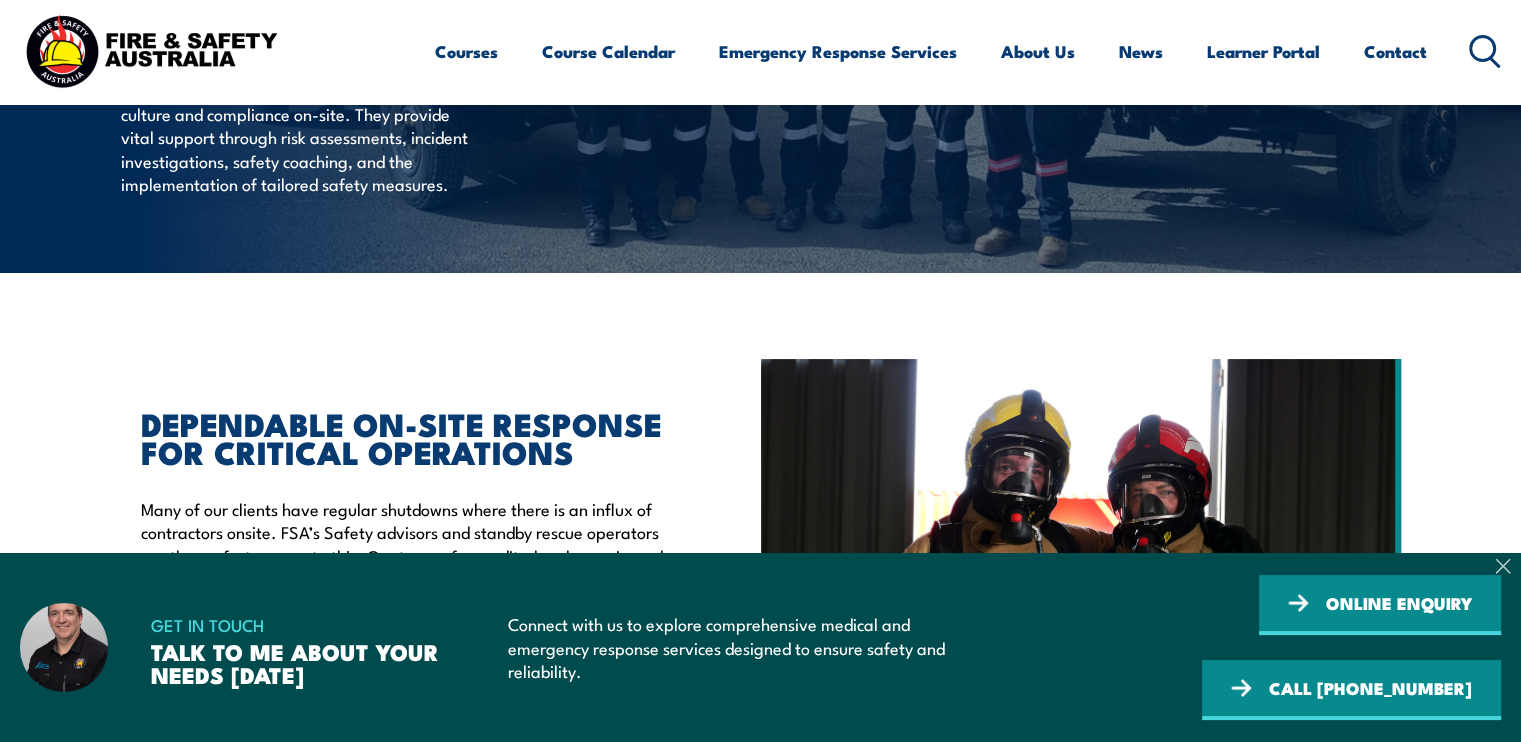 click 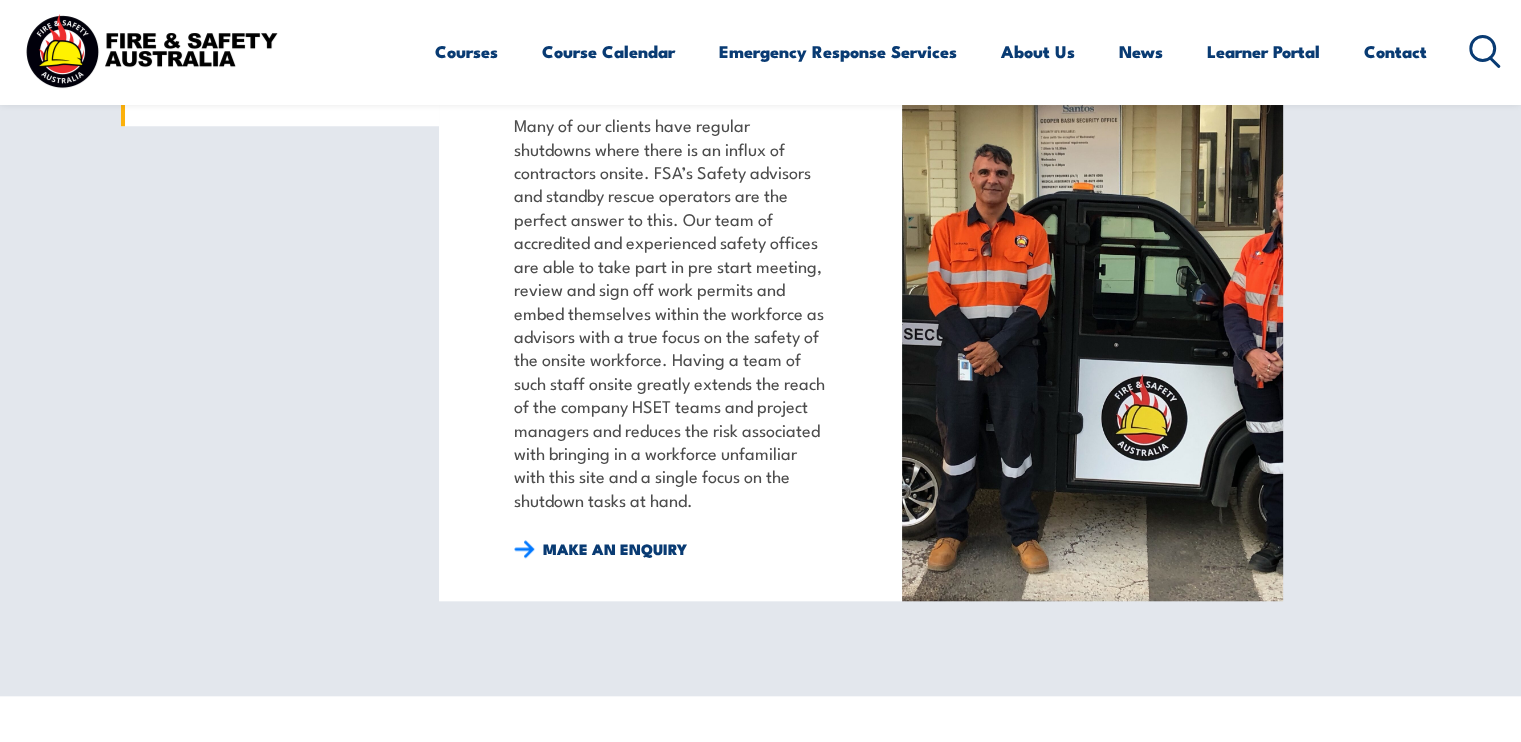 scroll, scrollTop: 1600, scrollLeft: 0, axis: vertical 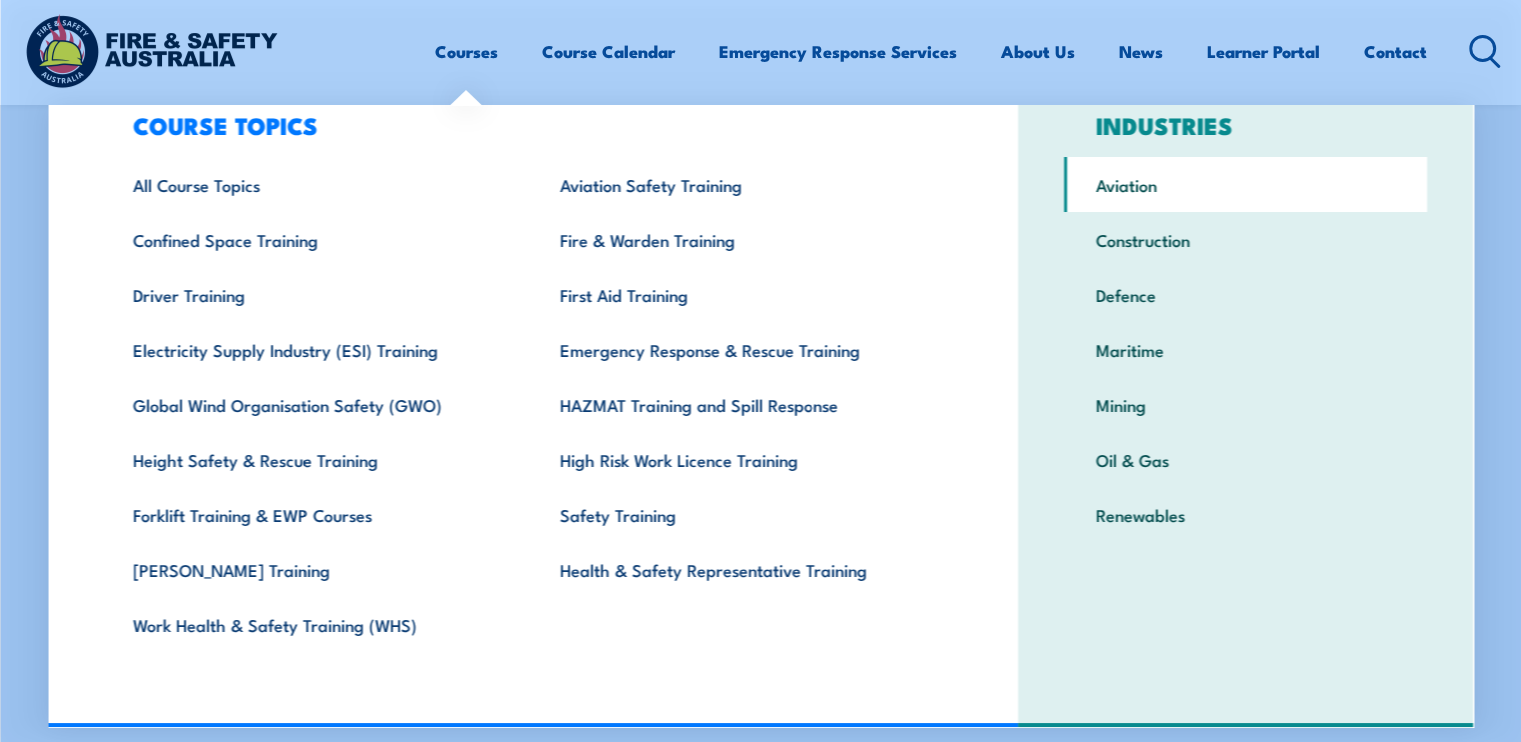 click on "Aviation" at bounding box center (1245, 184) 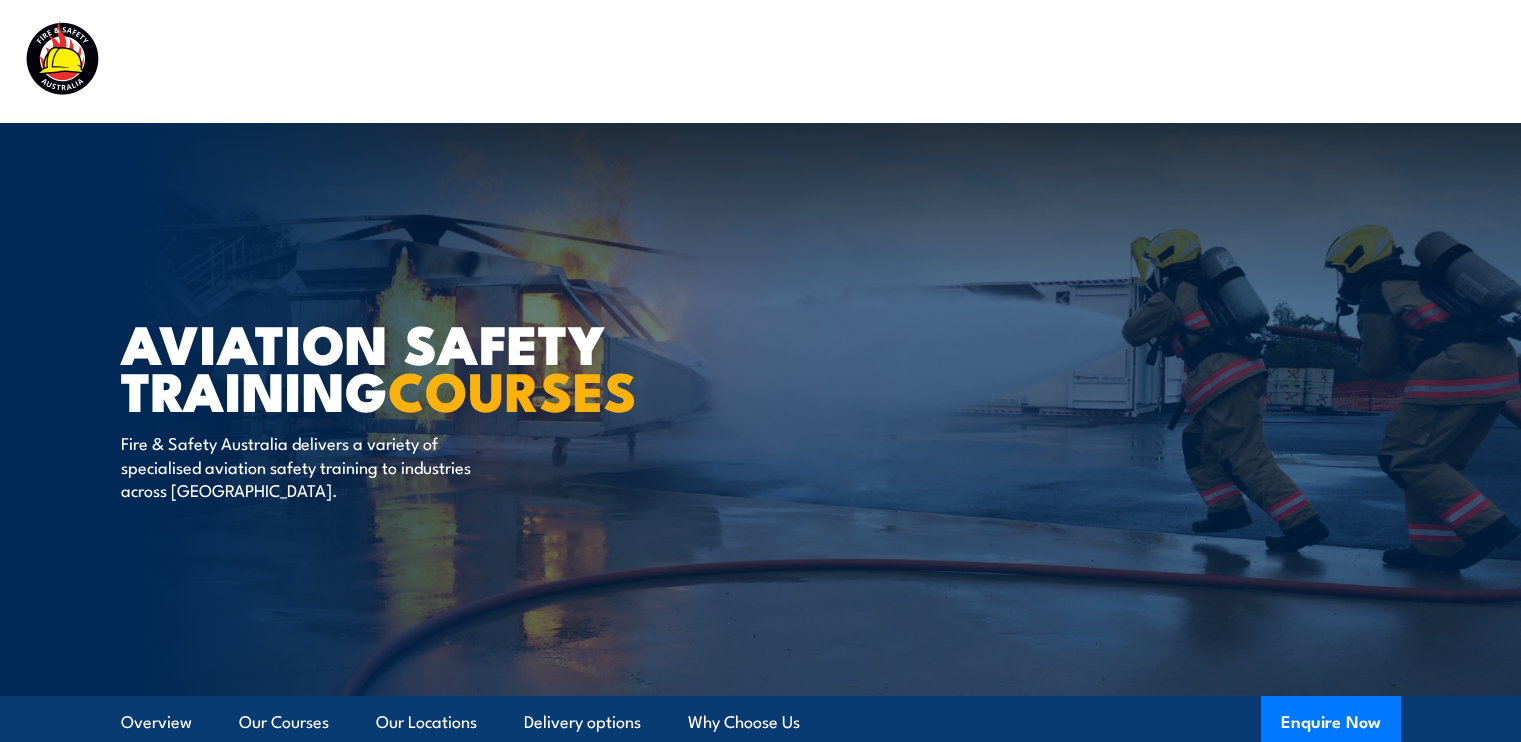 scroll, scrollTop: 140, scrollLeft: 0, axis: vertical 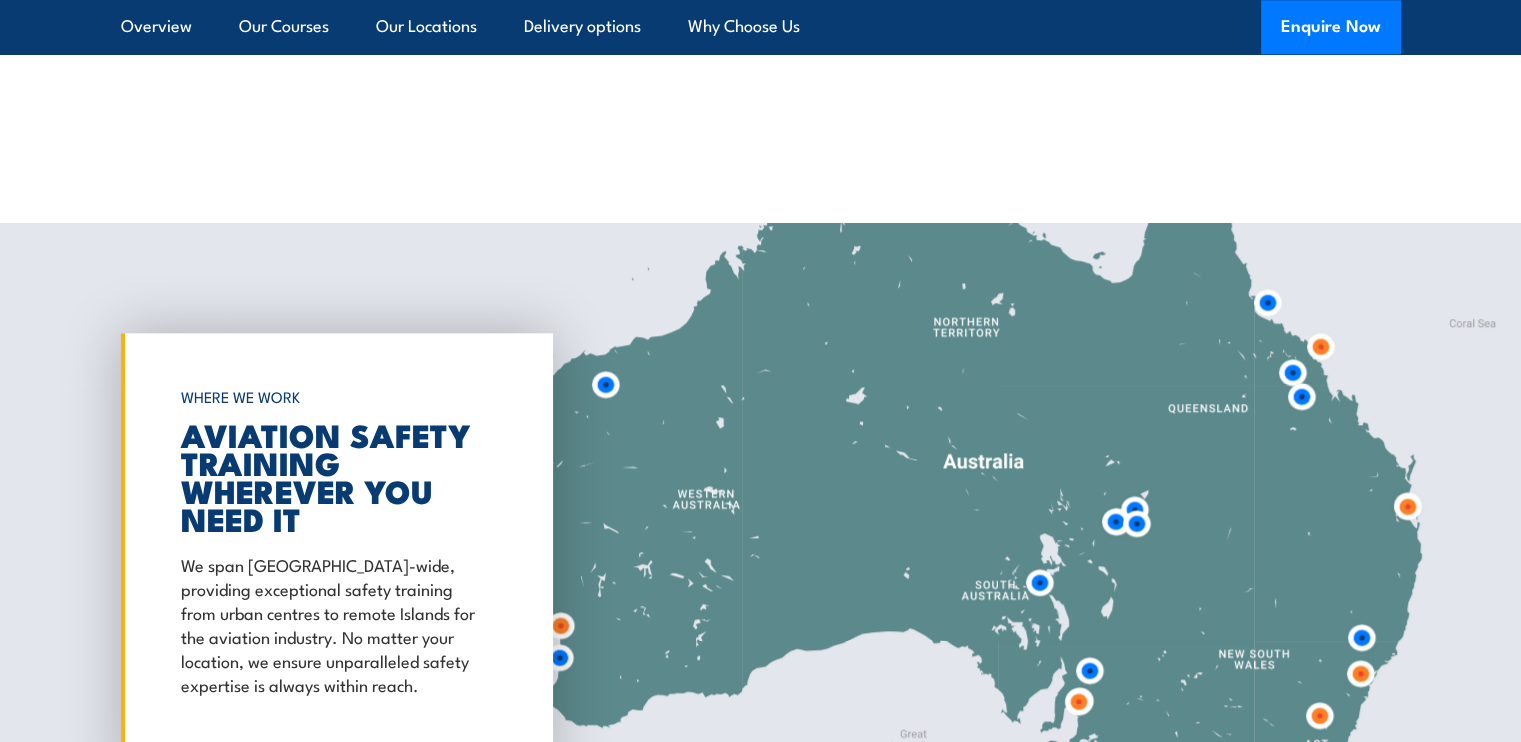 click at bounding box center (1320, 346) 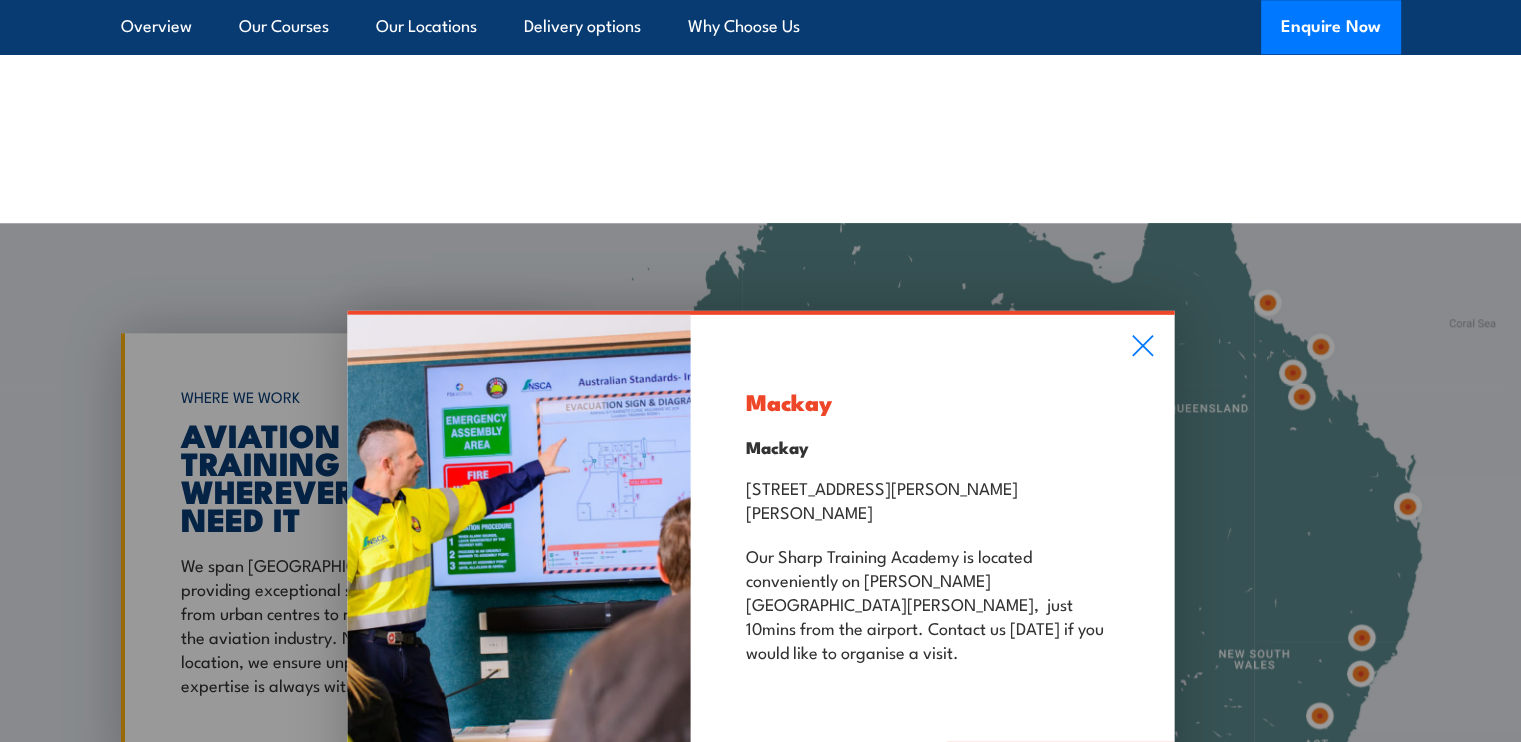 click on "Mackay
Mackay
42 E Gordon St, Mackay QLD 4740
Our Sharp Training Academy is located conveniently on Gordon St in Mackay CBD,  just 10mins from the airport. Contact us today if you would like to organise a visit.
QLD Course Schedule" at bounding box center [760, 556] 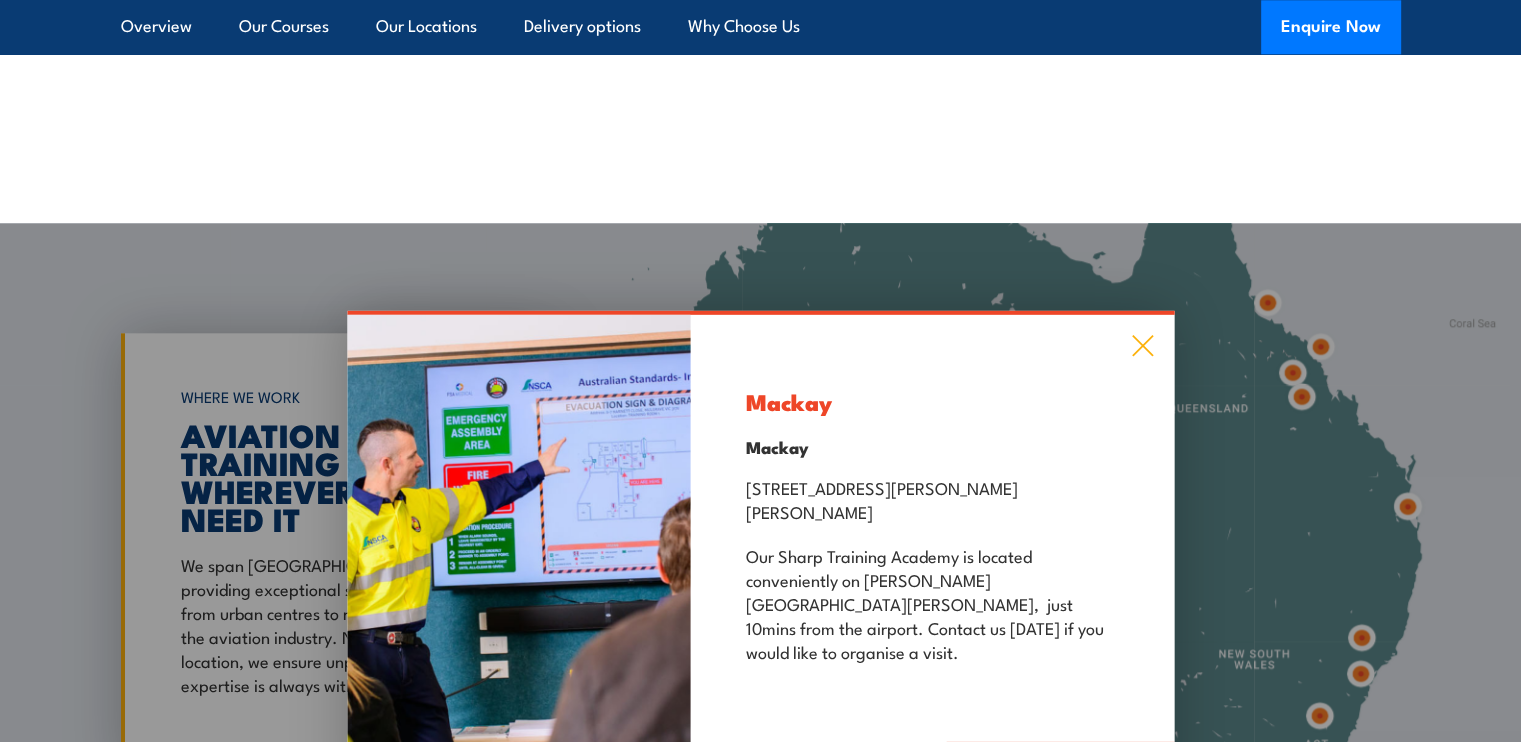 click 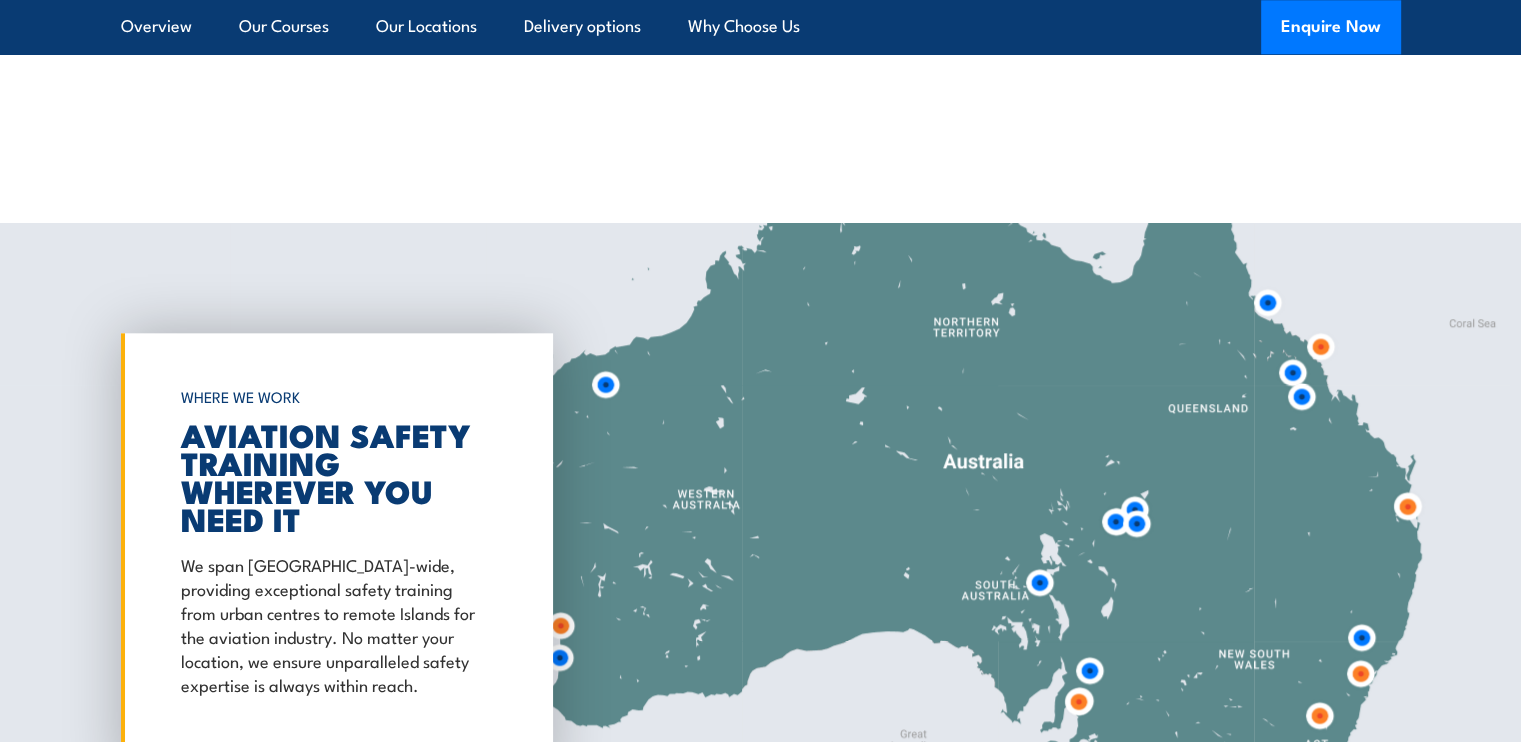 click at bounding box center (1267, 302) 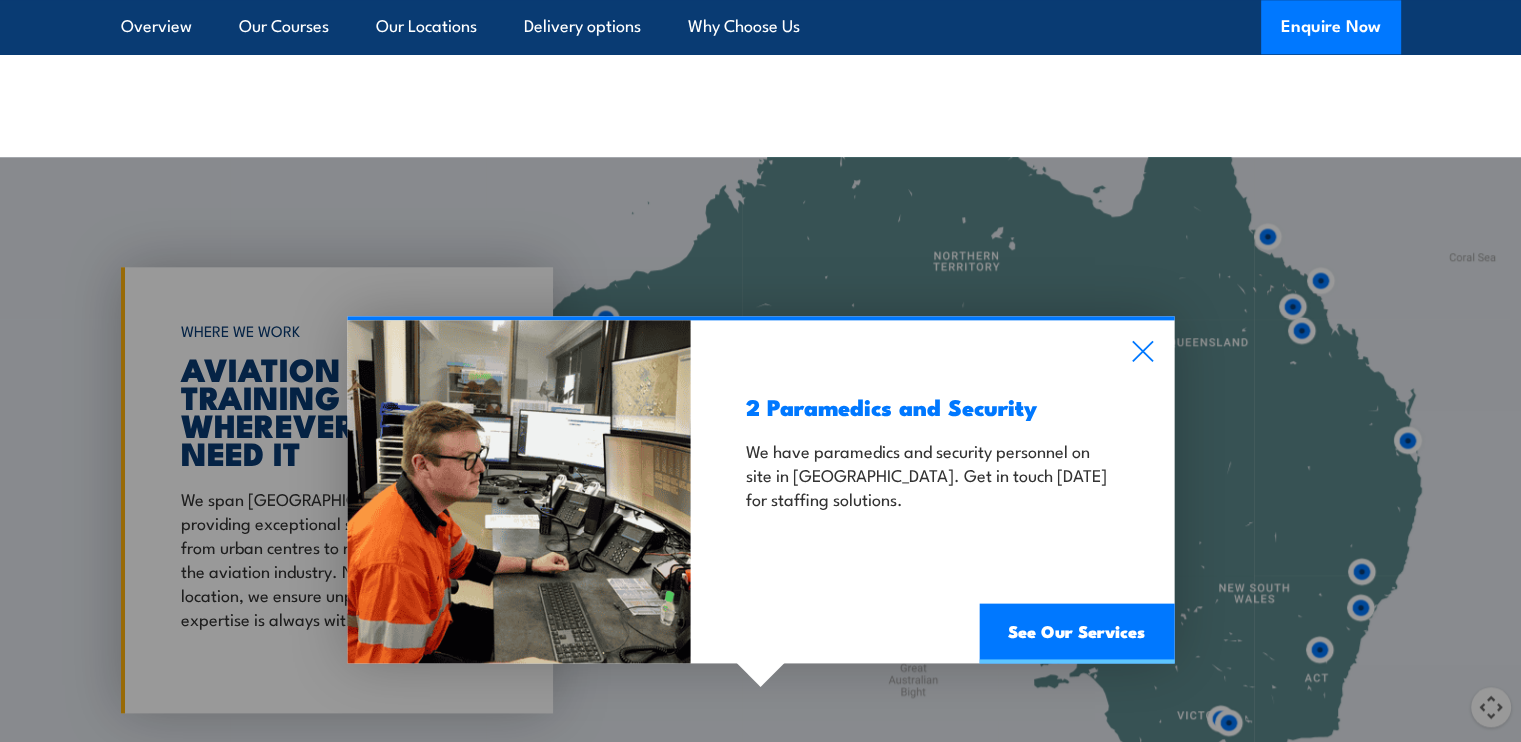 scroll, scrollTop: 2300, scrollLeft: 0, axis: vertical 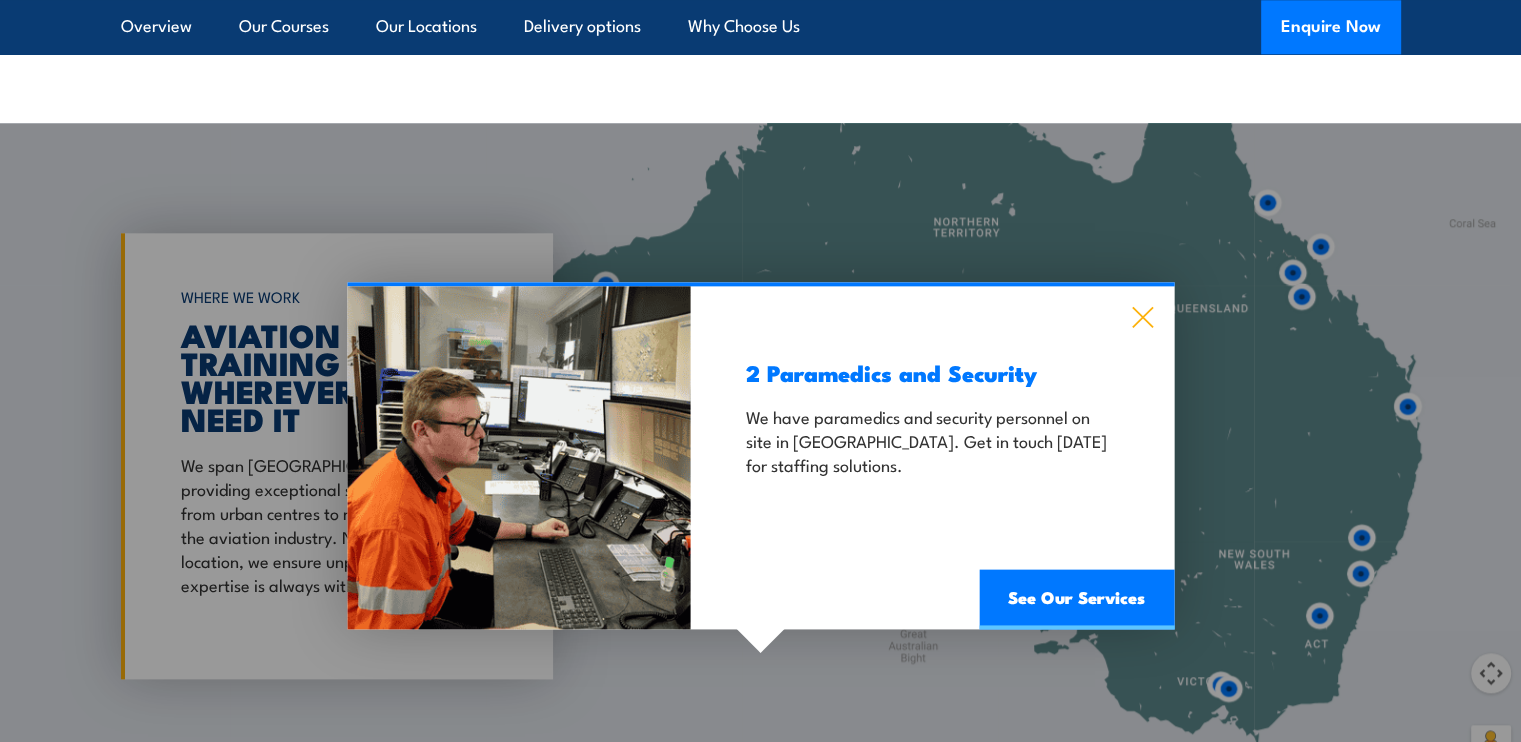 click 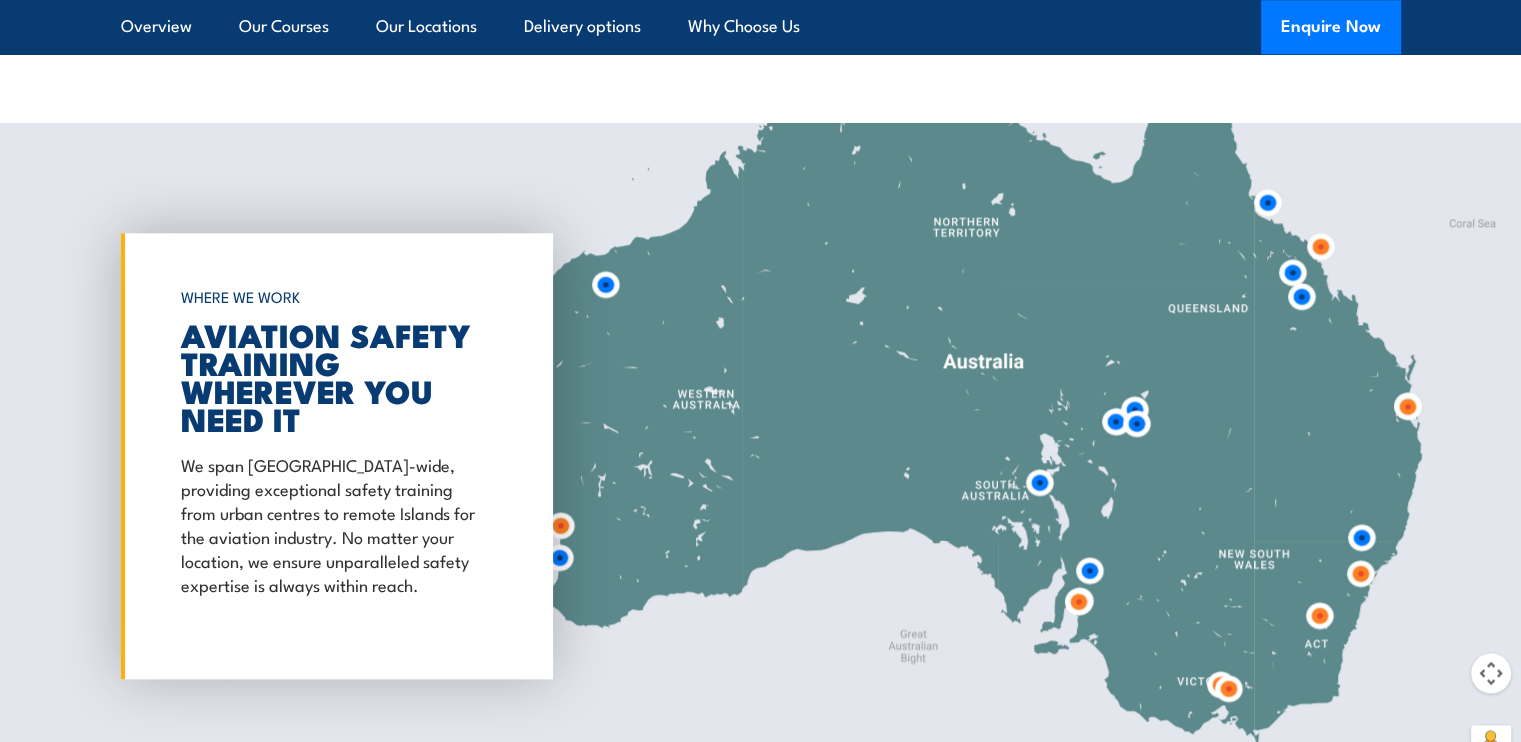 click at bounding box center (1292, 272) 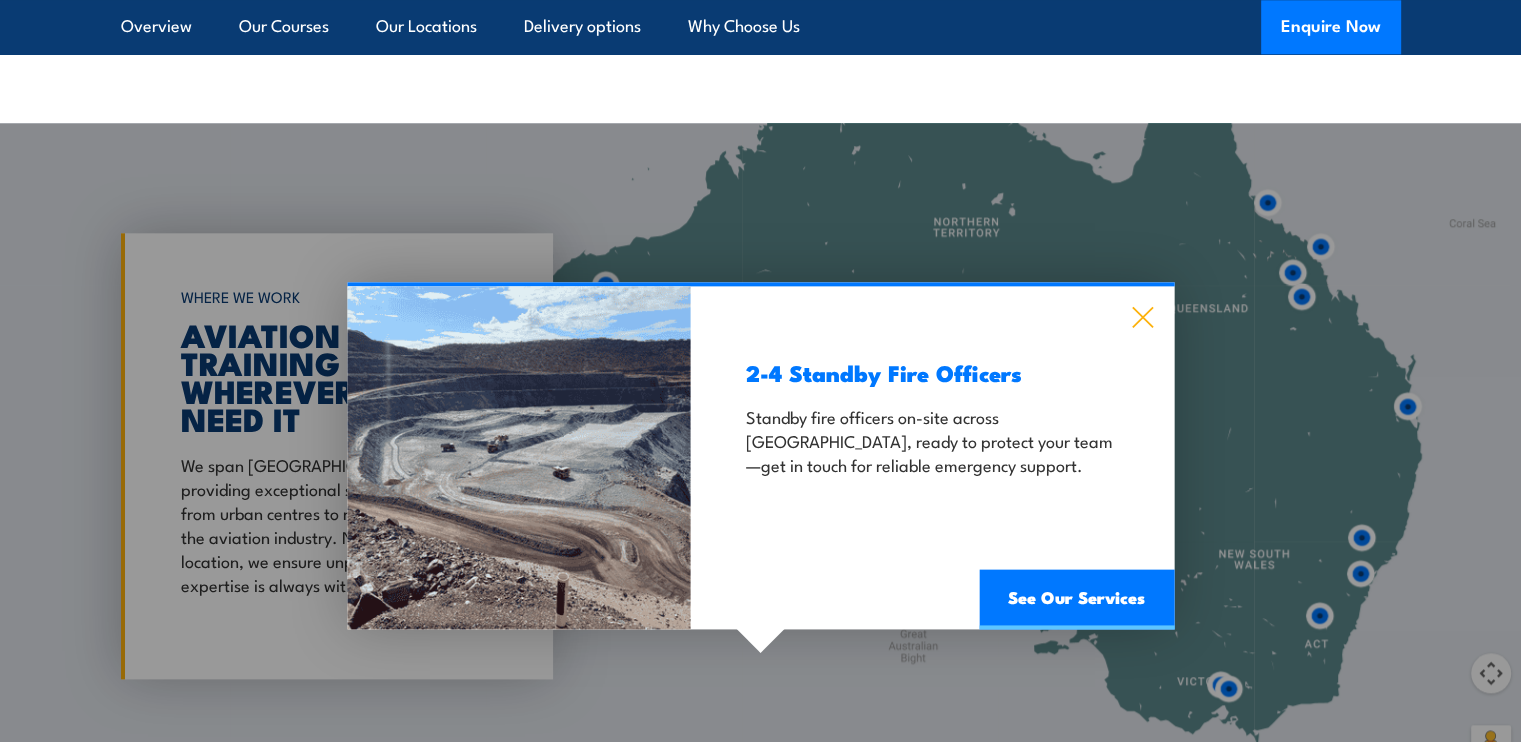 click 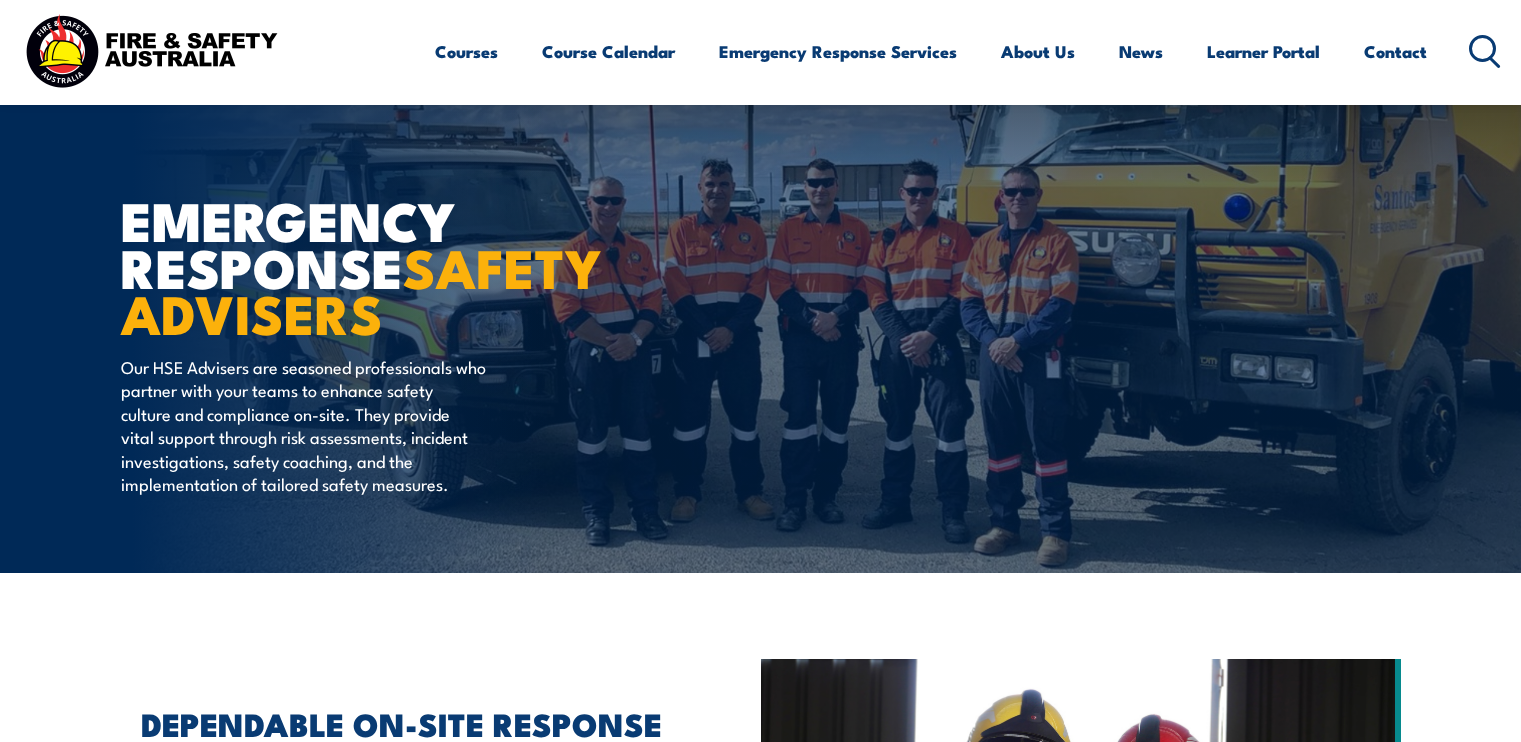 scroll, scrollTop: 1600, scrollLeft: 0, axis: vertical 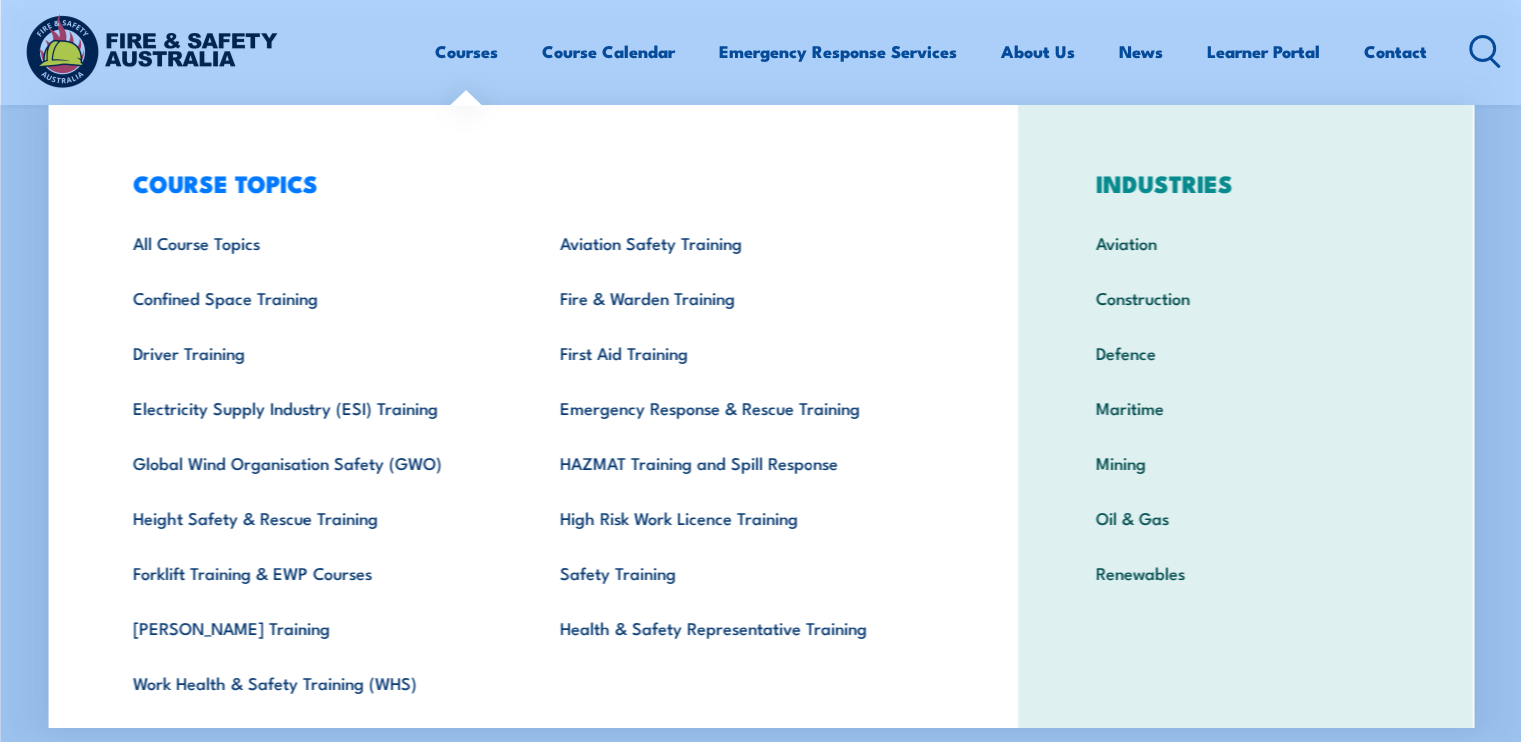 click on "Courses" at bounding box center [466, 51] 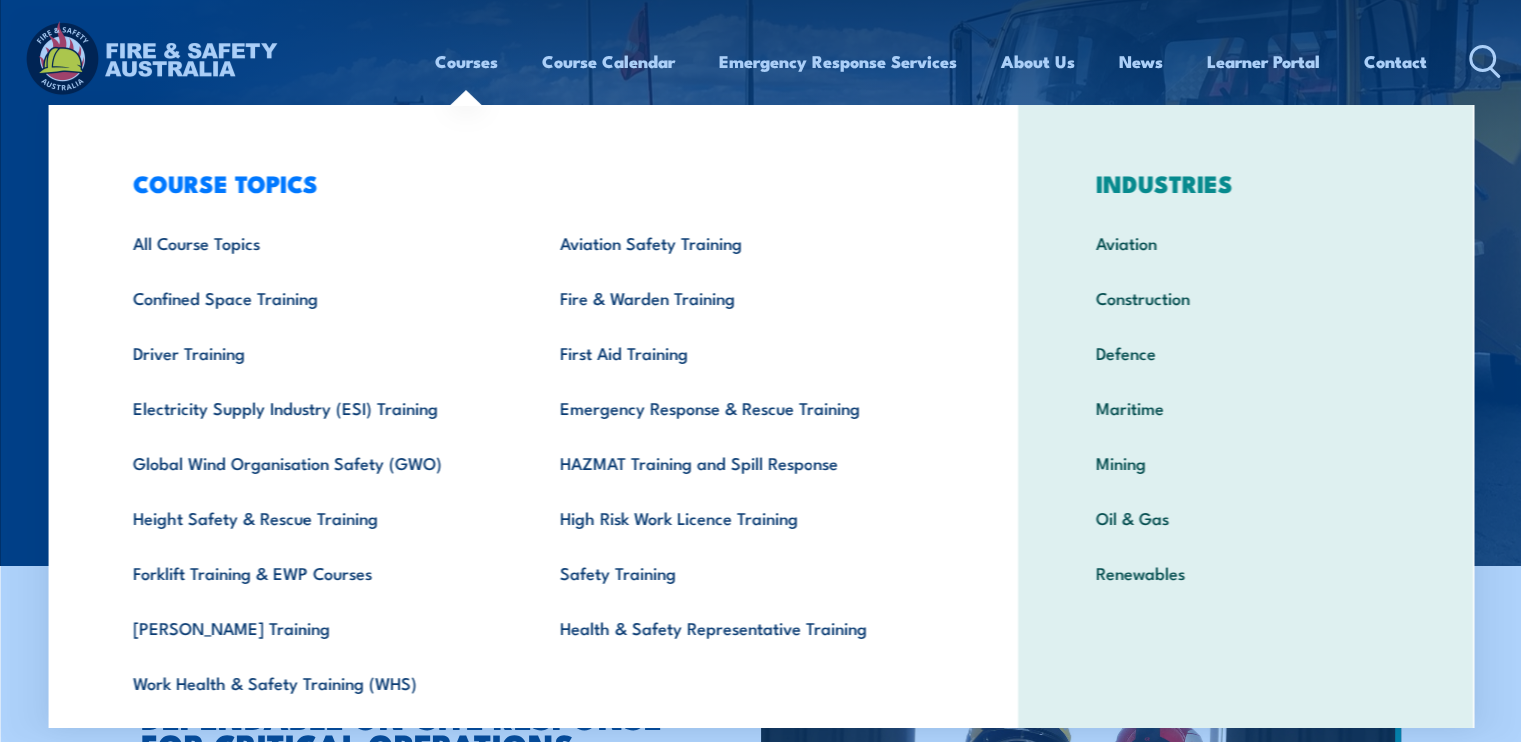 scroll, scrollTop: 0, scrollLeft: 0, axis: both 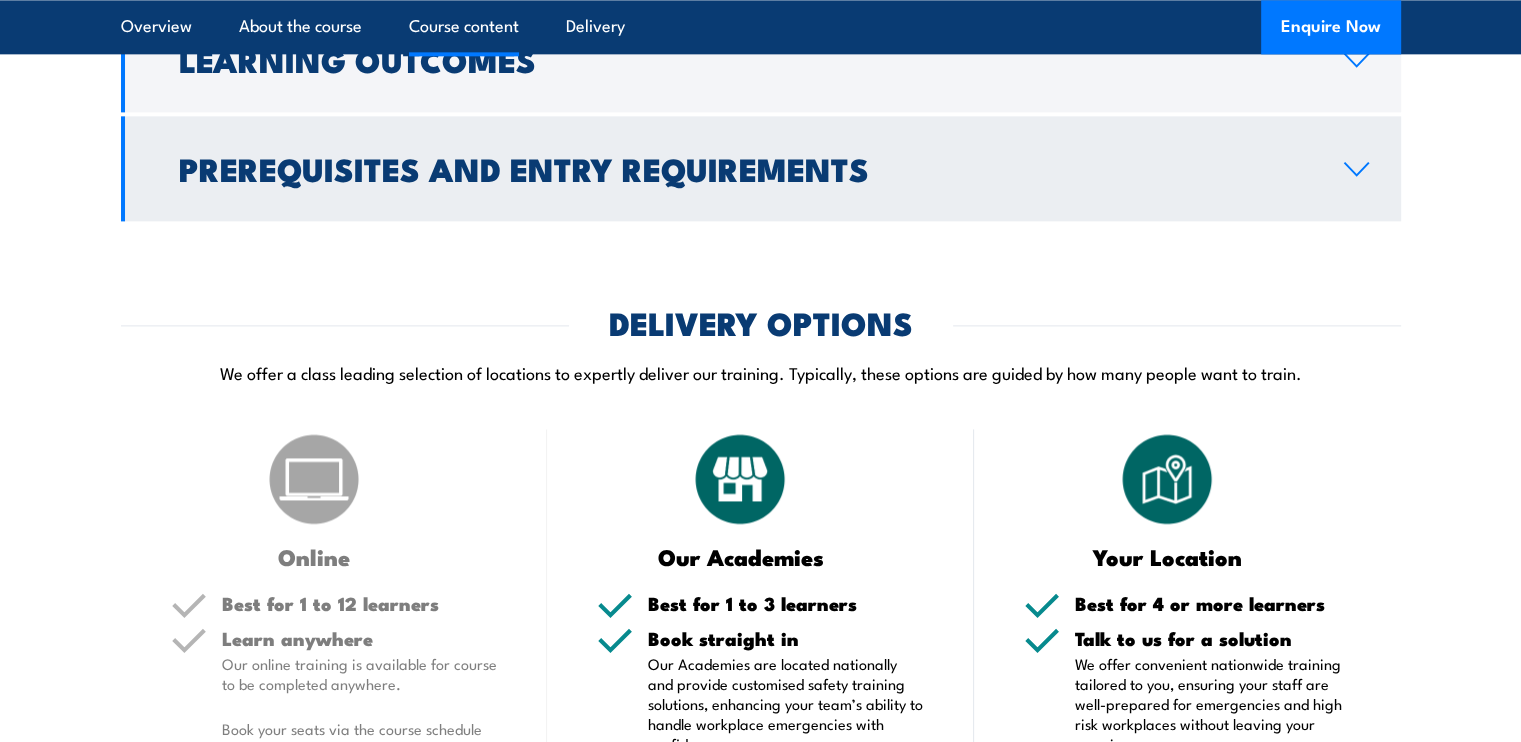 click on "Prerequisites and Entry Requirements" at bounding box center (745, 168) 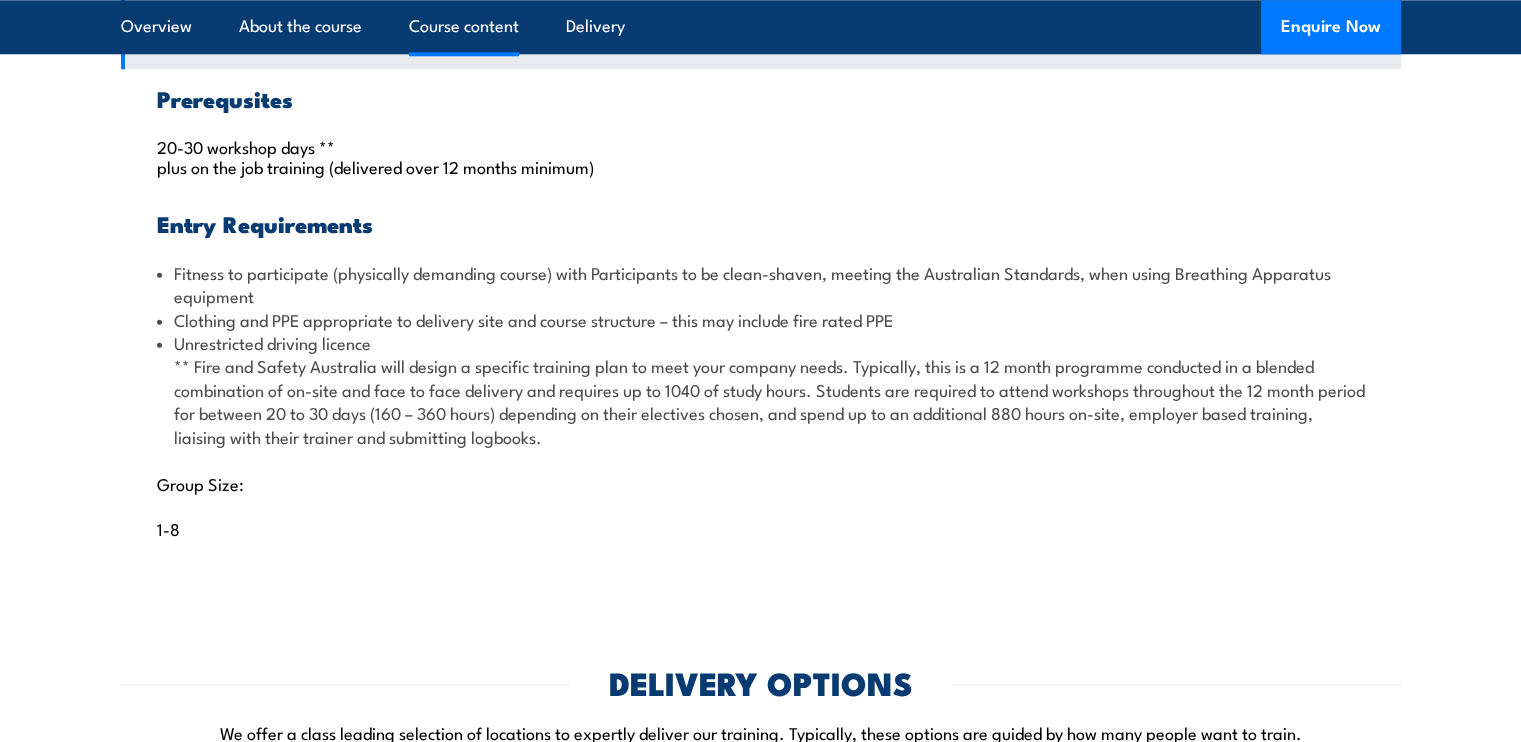 scroll, scrollTop: 2082, scrollLeft: 0, axis: vertical 